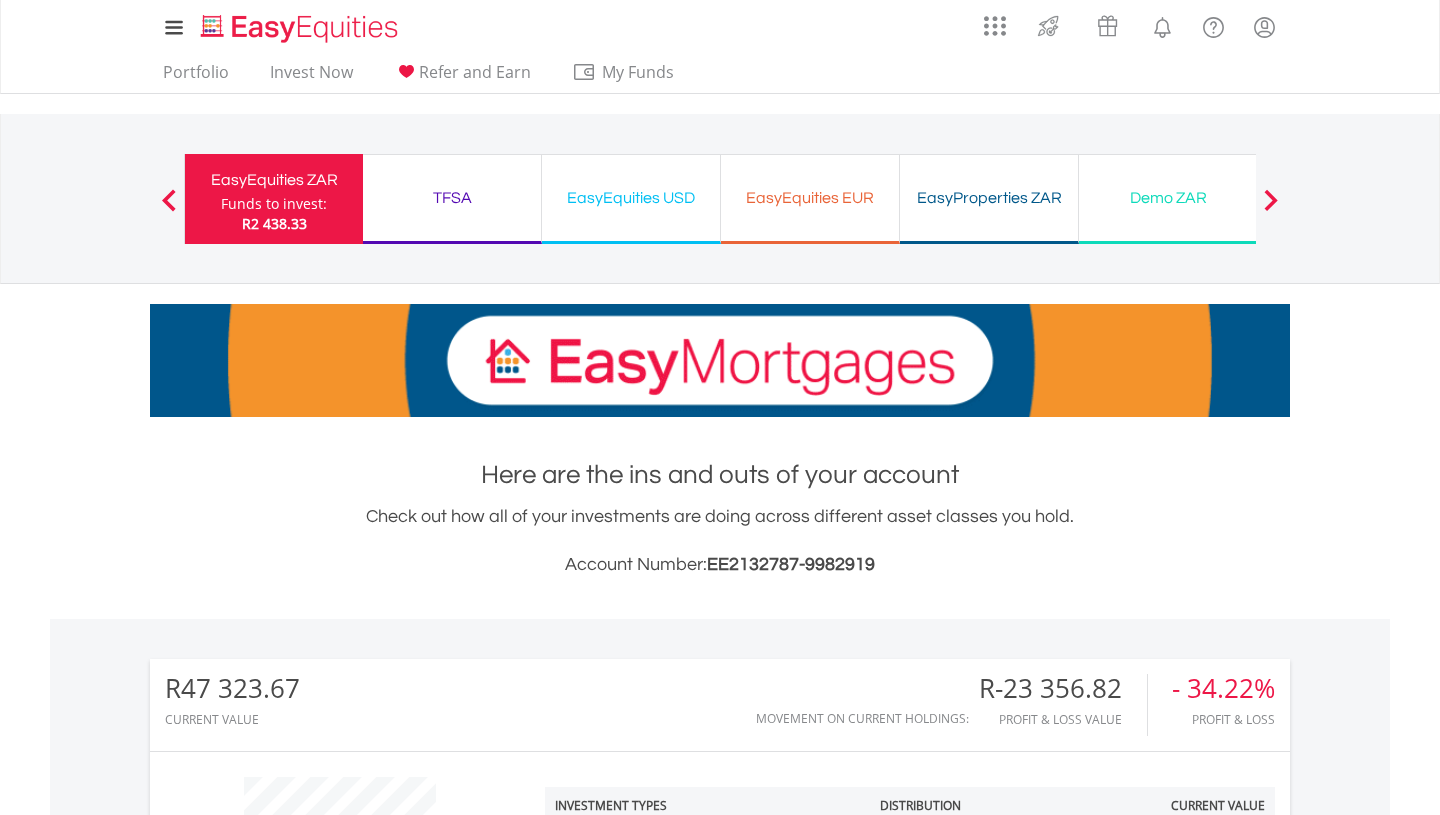 scroll, scrollTop: 0, scrollLeft: 0, axis: both 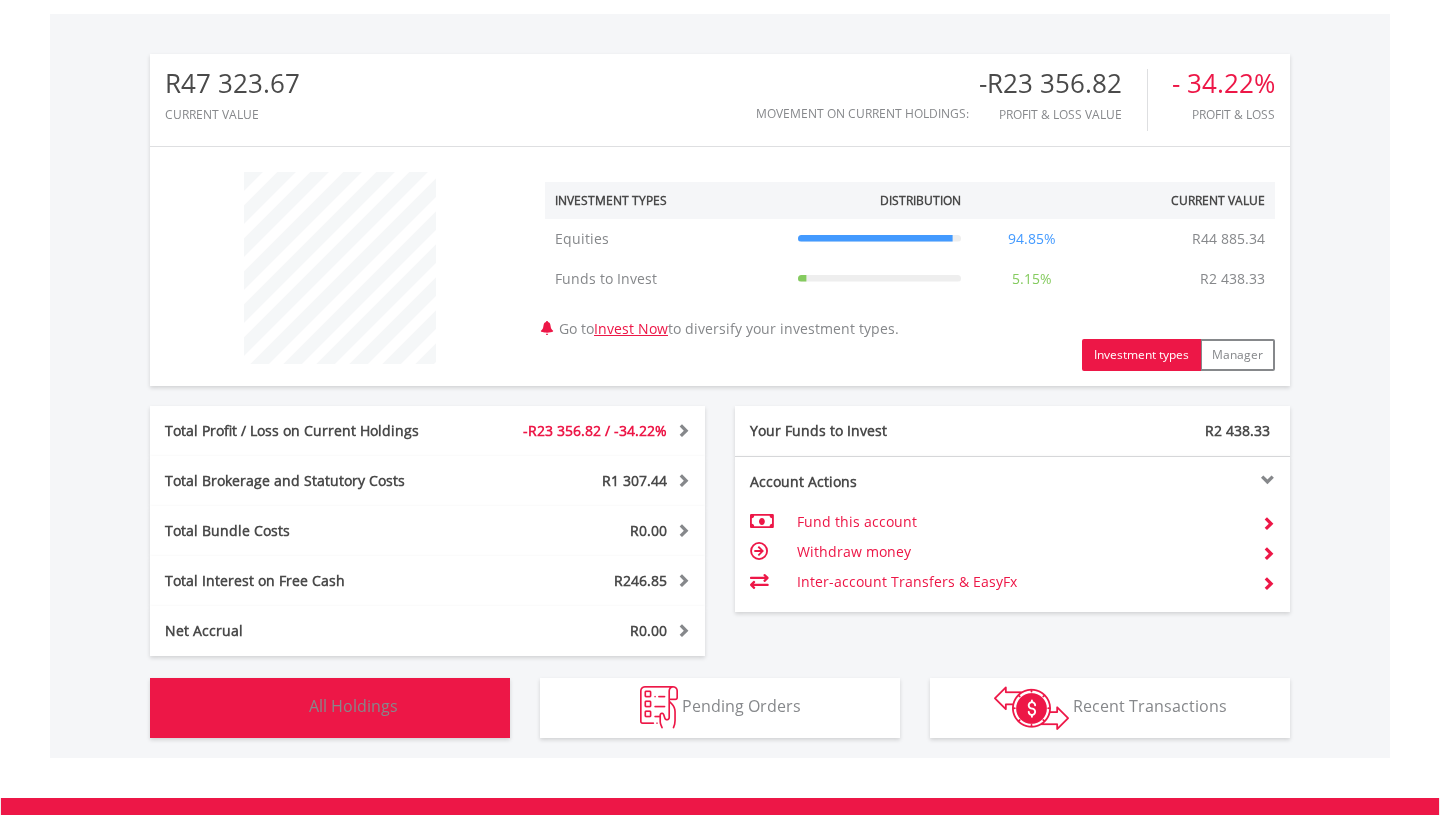 click on "Holdings
All Holdings" at bounding box center [330, 708] 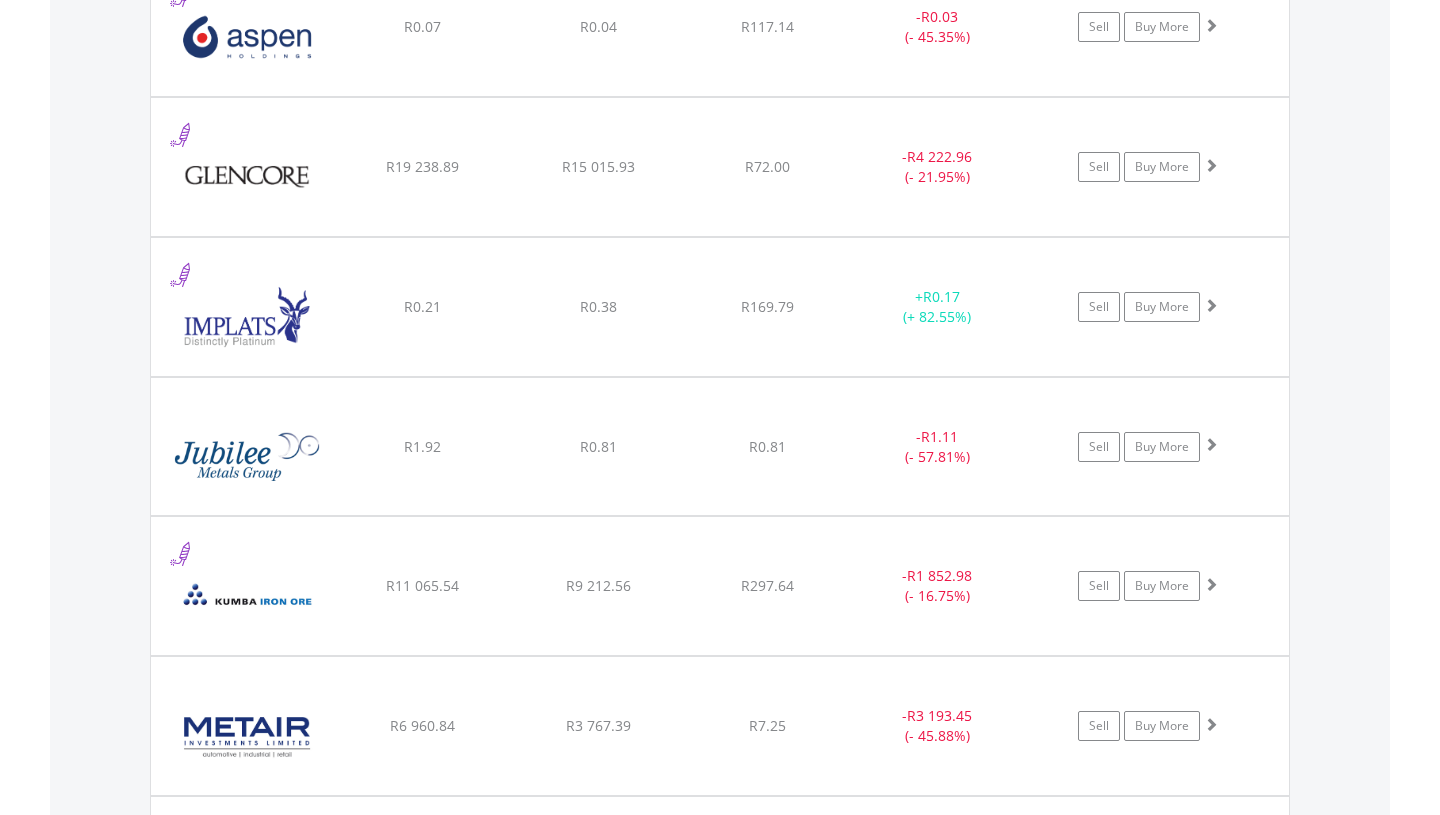 scroll, scrollTop: 0, scrollLeft: 0, axis: both 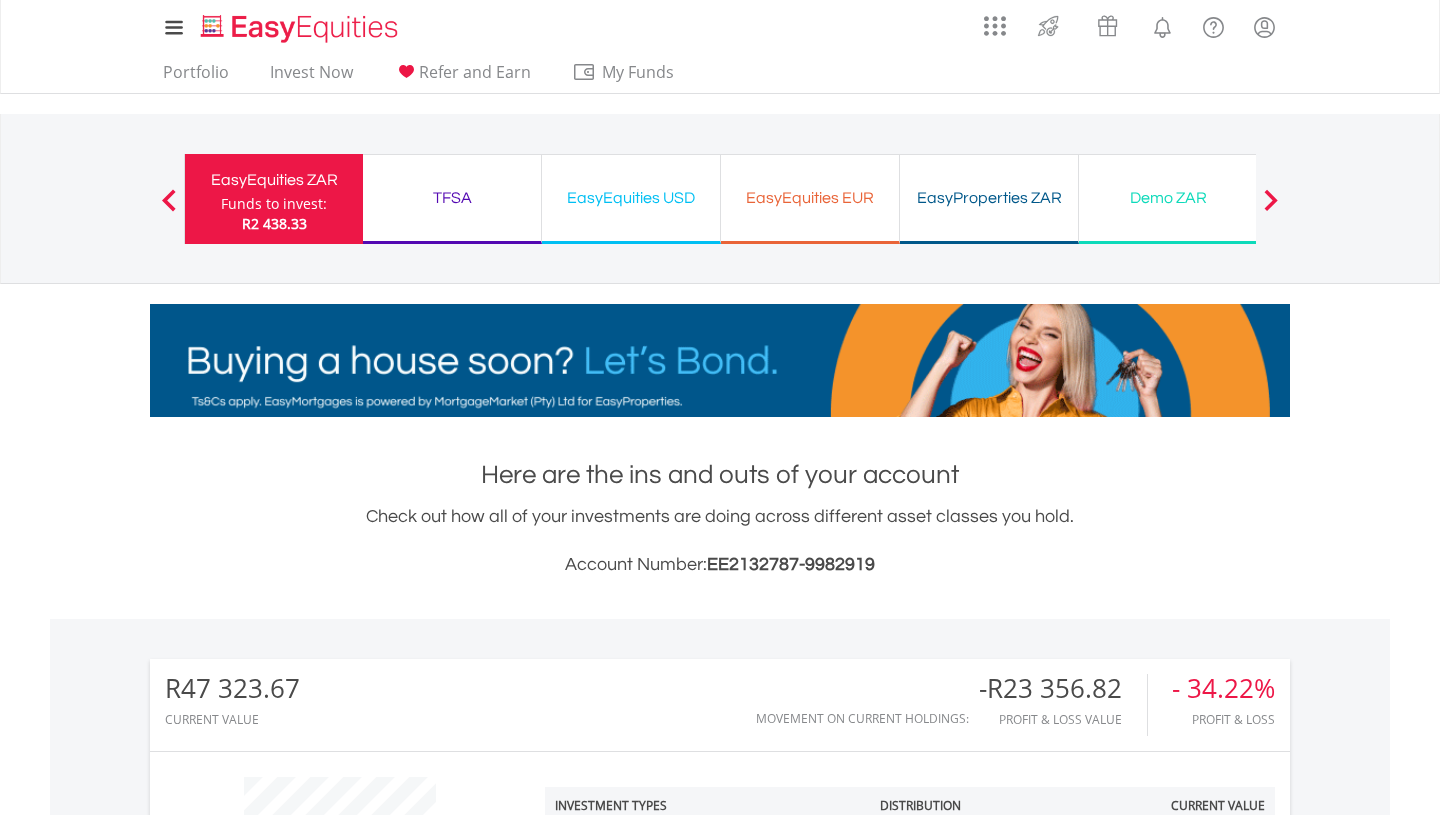 click on "EasyEquities USD" at bounding box center [631, 198] 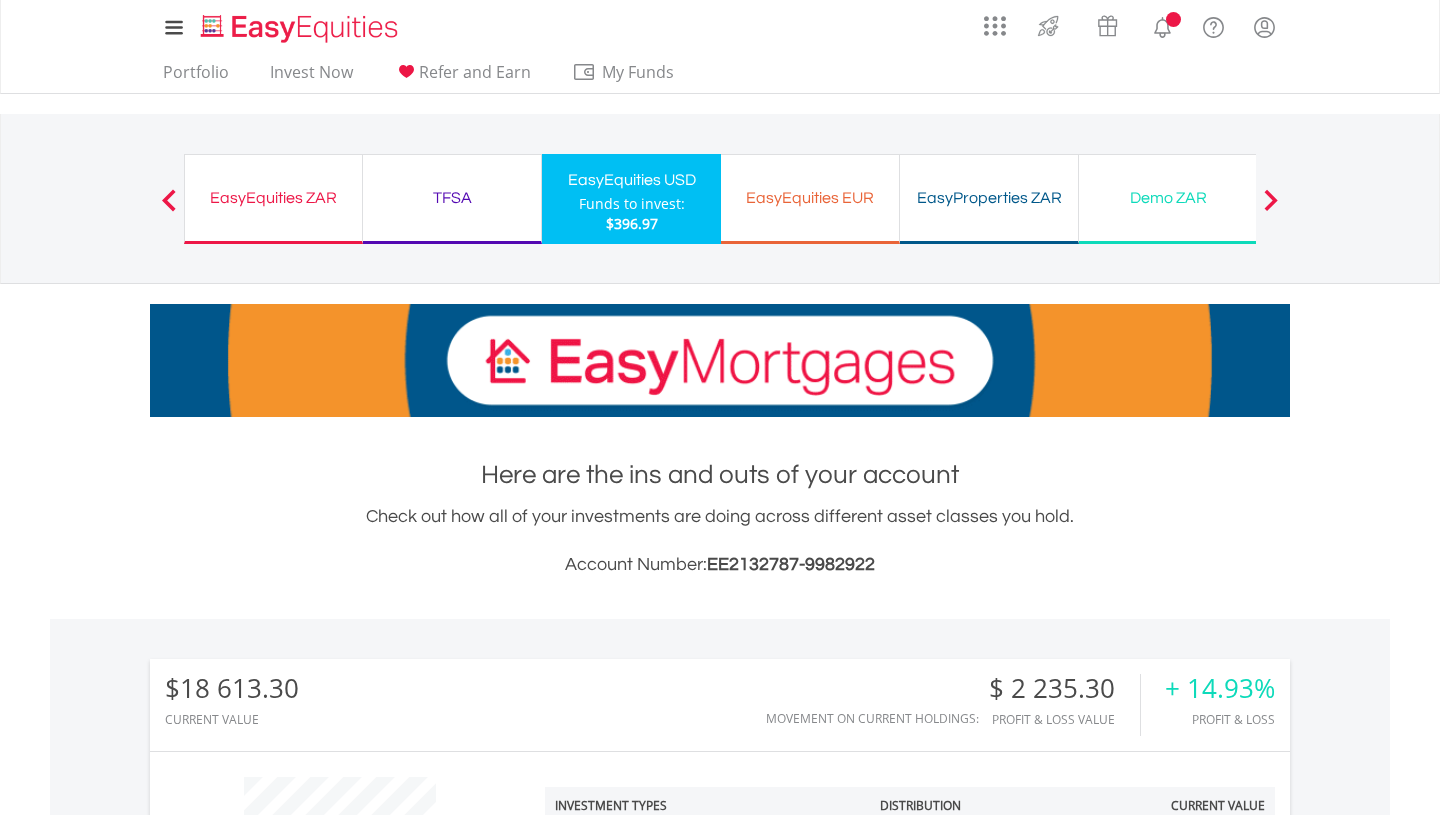 scroll, scrollTop: 0, scrollLeft: 0, axis: both 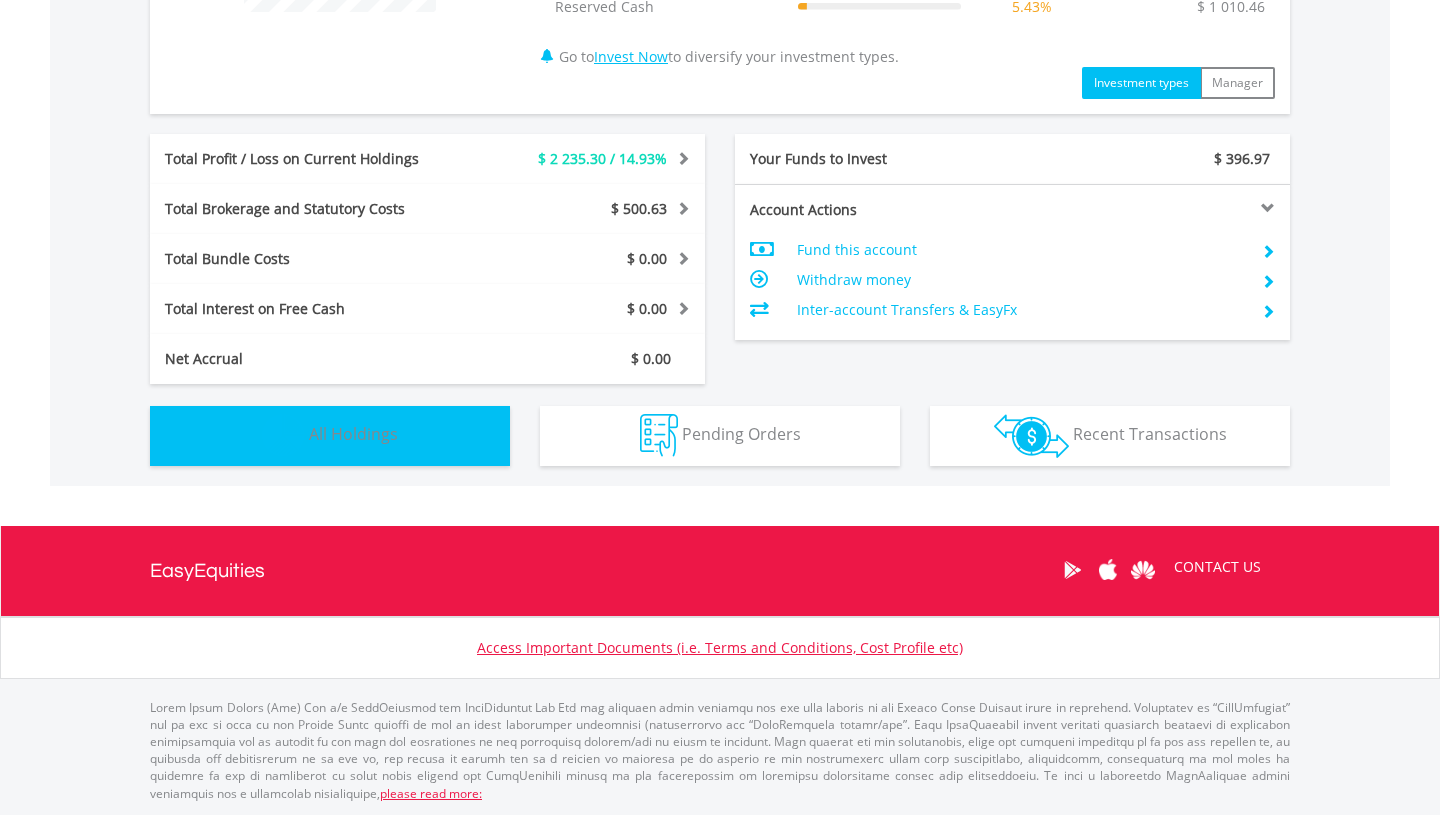 click on "Holdings
All Holdings" at bounding box center (330, 436) 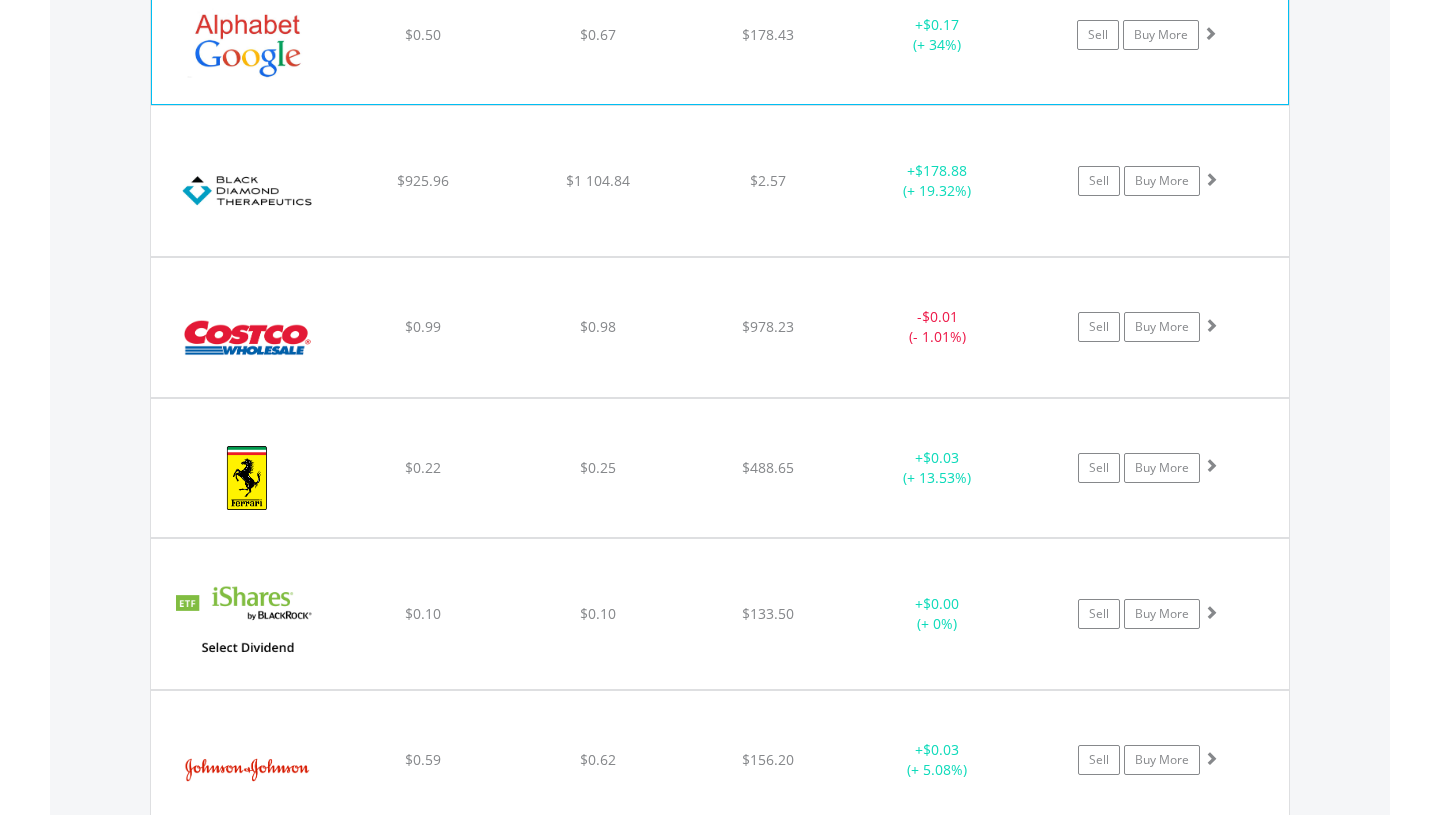 scroll, scrollTop: 1742, scrollLeft: 0, axis: vertical 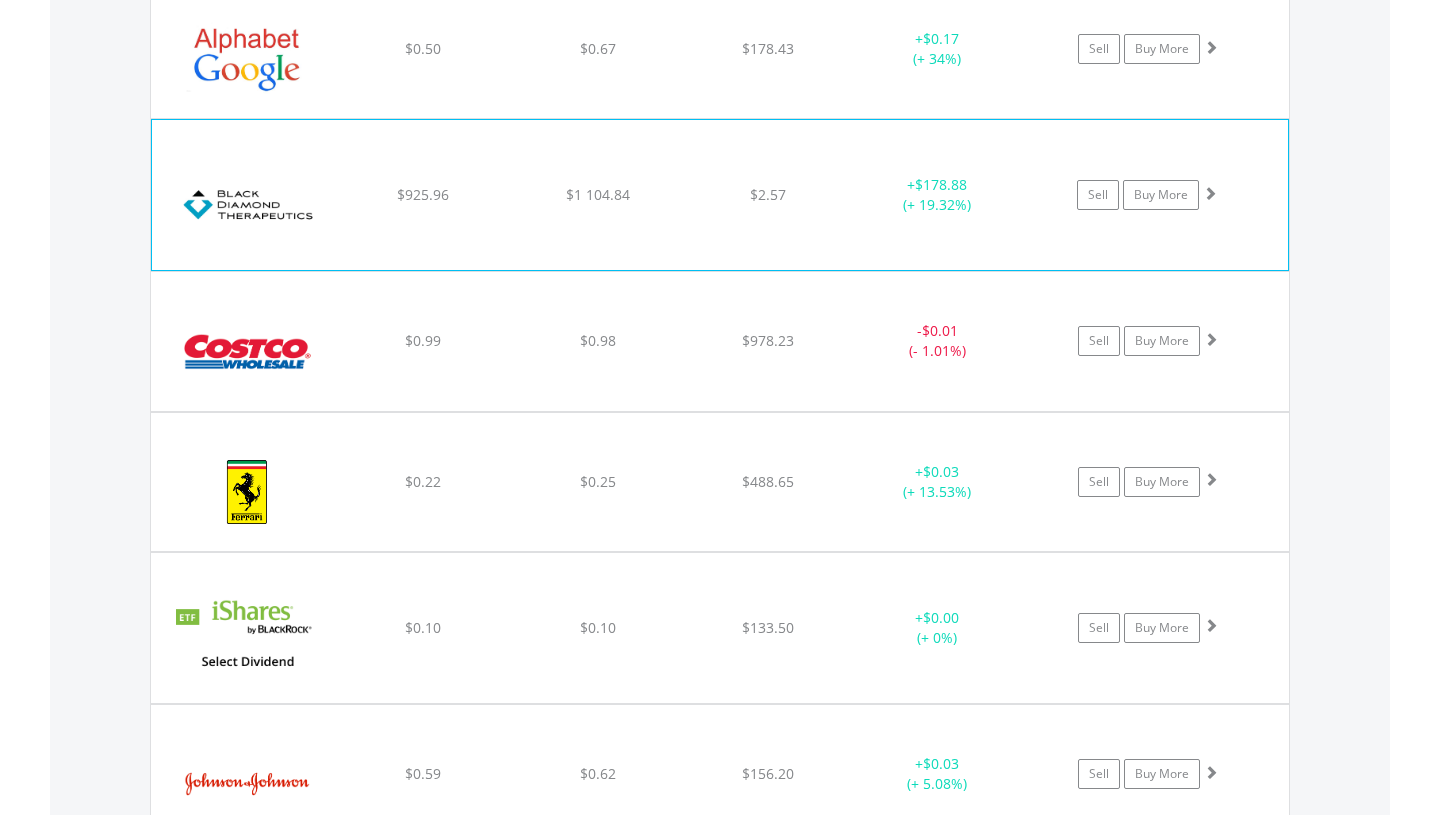 click on "$925.96" at bounding box center (423, -91) 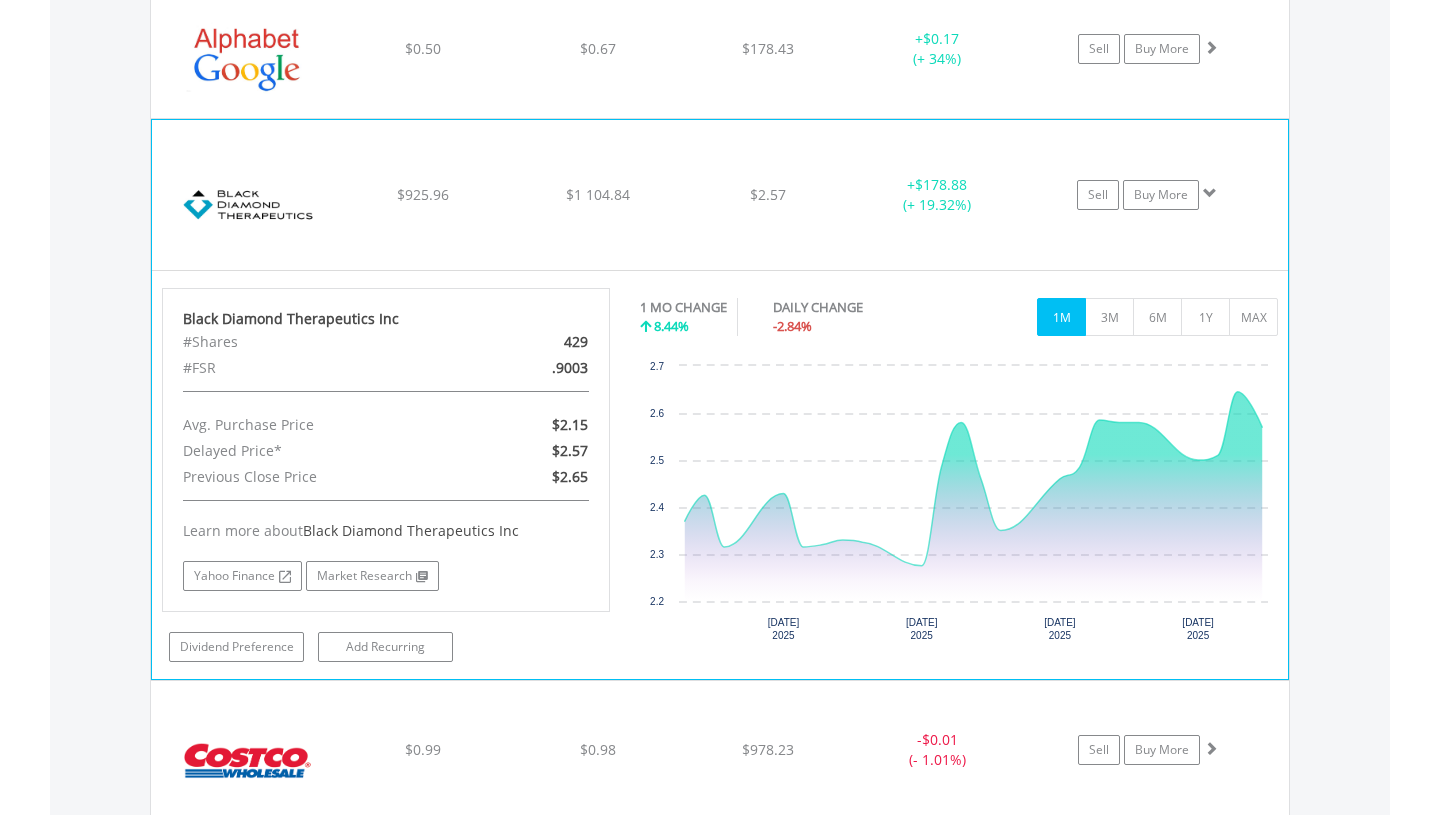 click on "$925.96" at bounding box center [423, -91] 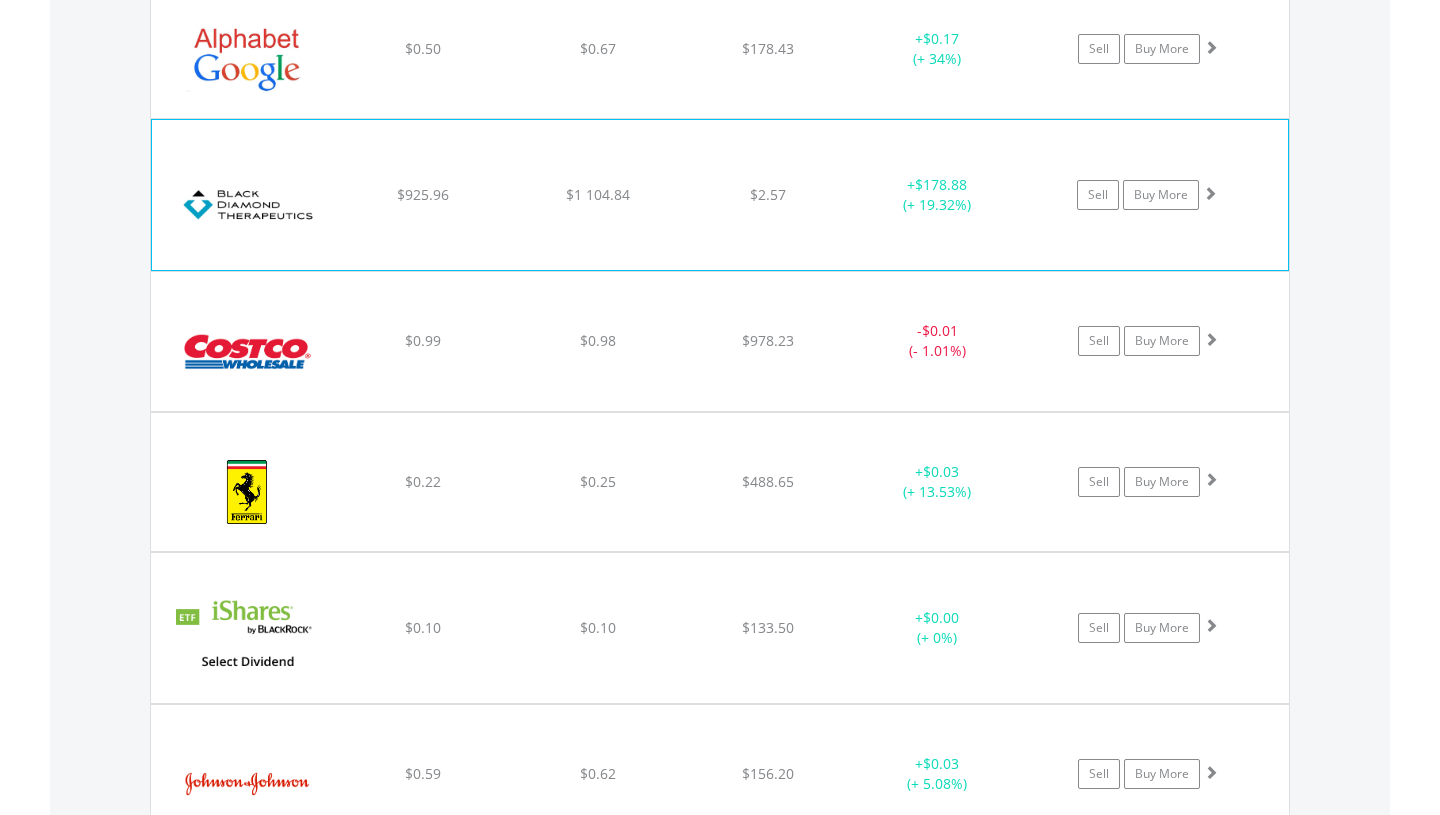 click on "$925.96" at bounding box center (423, -91) 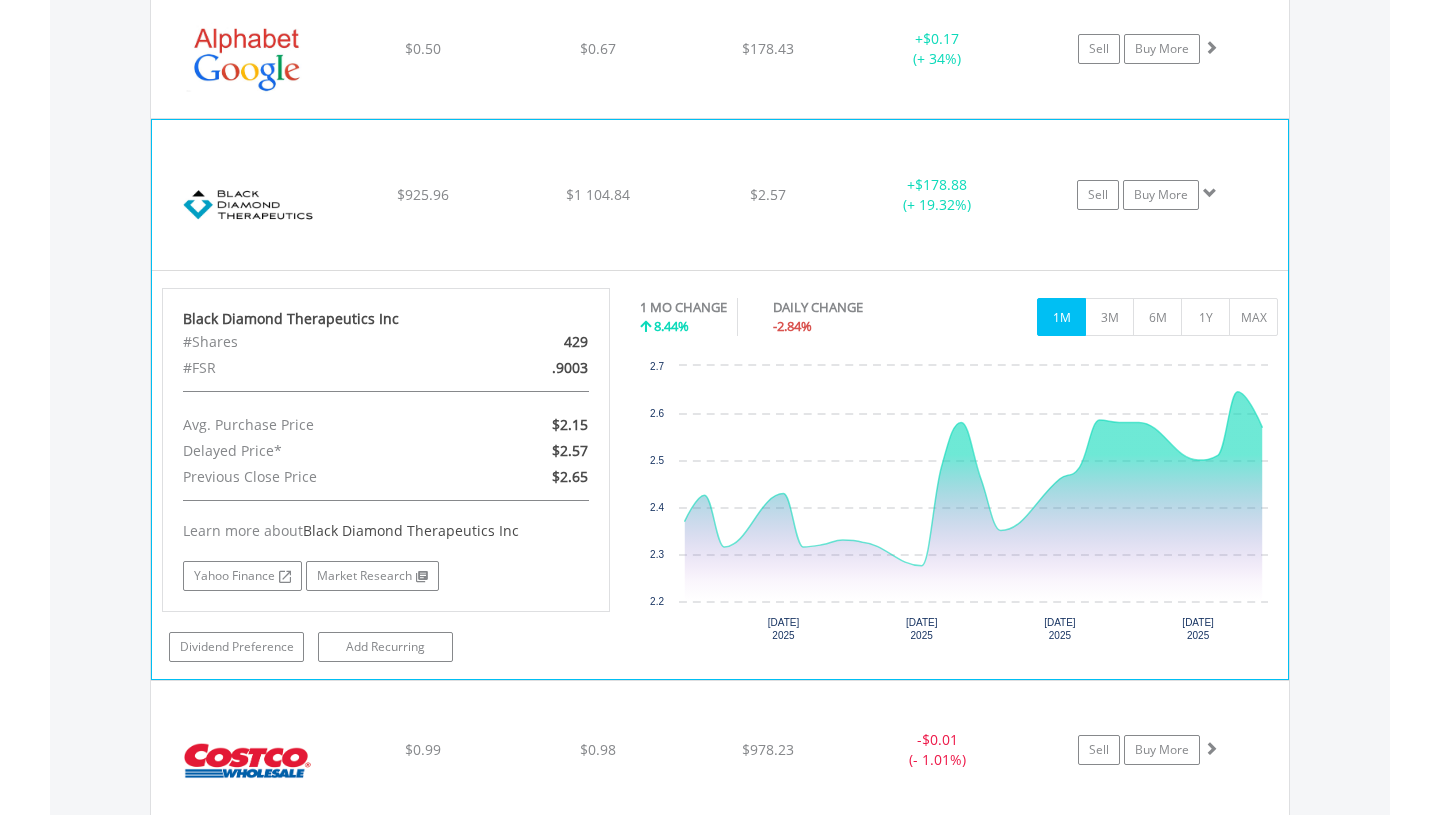 click on "$925.96" at bounding box center [423, -91] 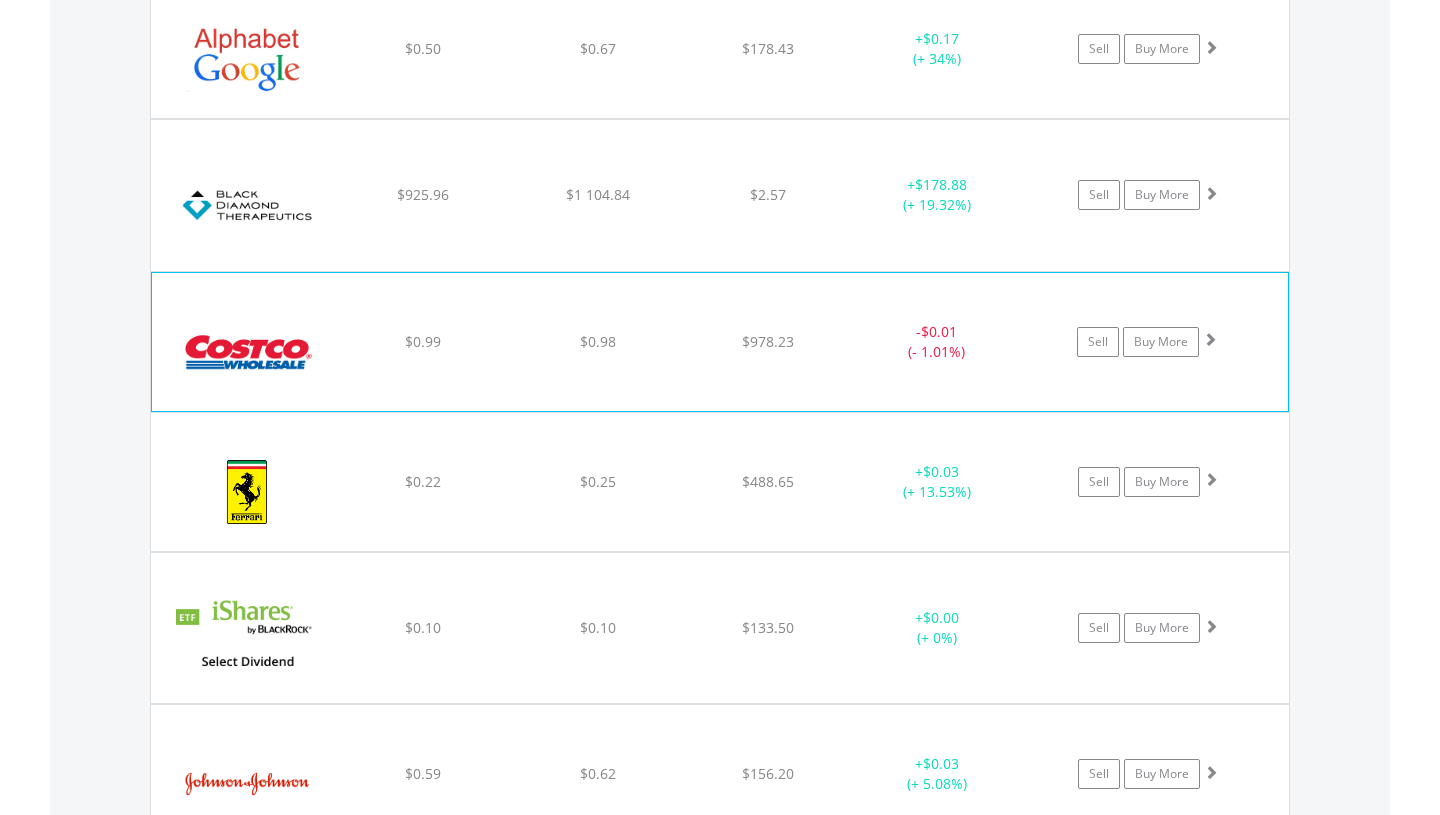 click on "﻿
Costco Wholesale Corp
$0.99
$0.98
$978.23
-  $0.01 (- 1.01%)
Sell
Buy More" at bounding box center [720, -91] 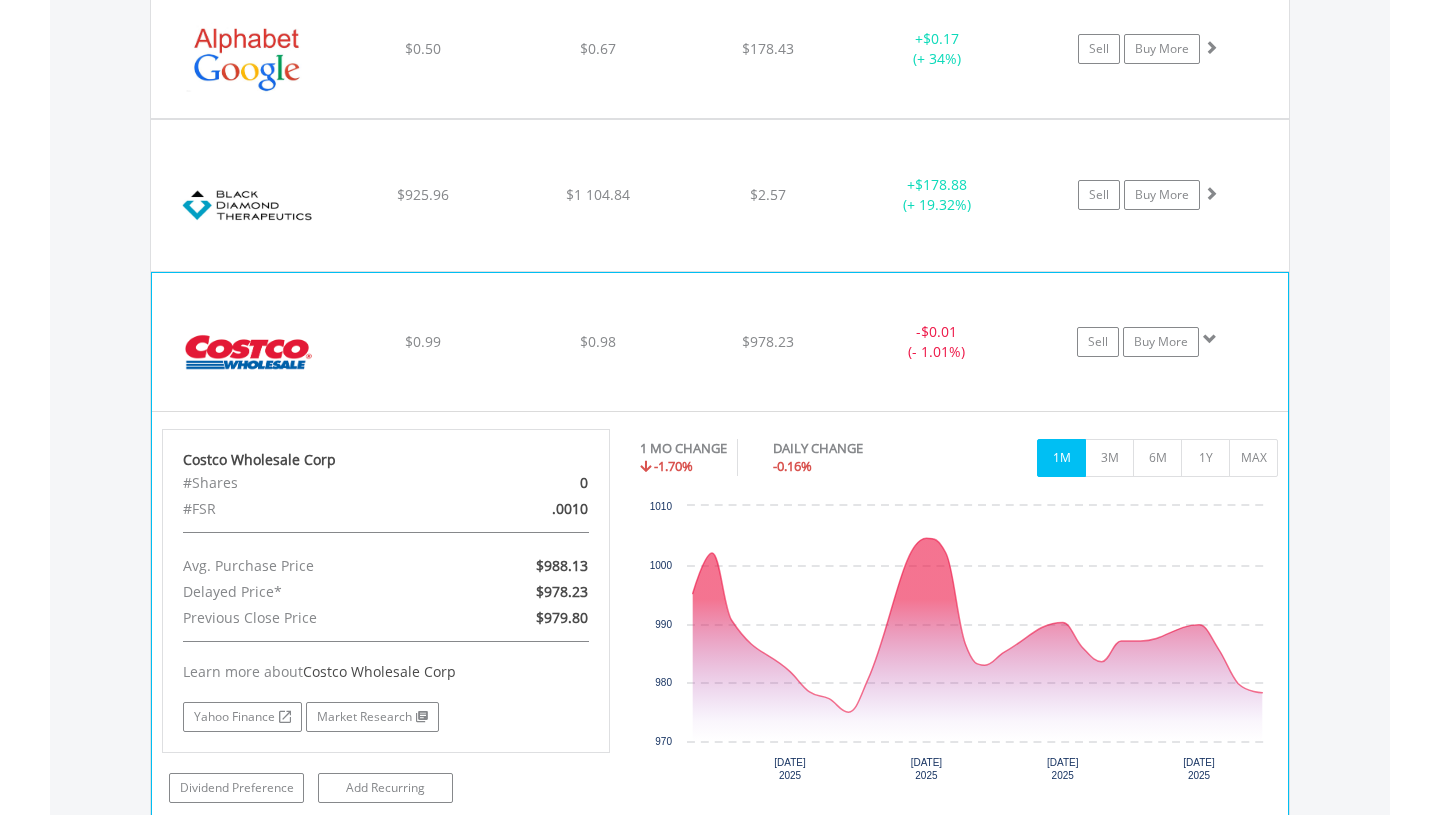 click on "﻿
Costco Wholesale Corp
$0.99
$0.98
$978.23
-  $0.01 (- 1.01%)
Sell
Buy More" at bounding box center [720, -91] 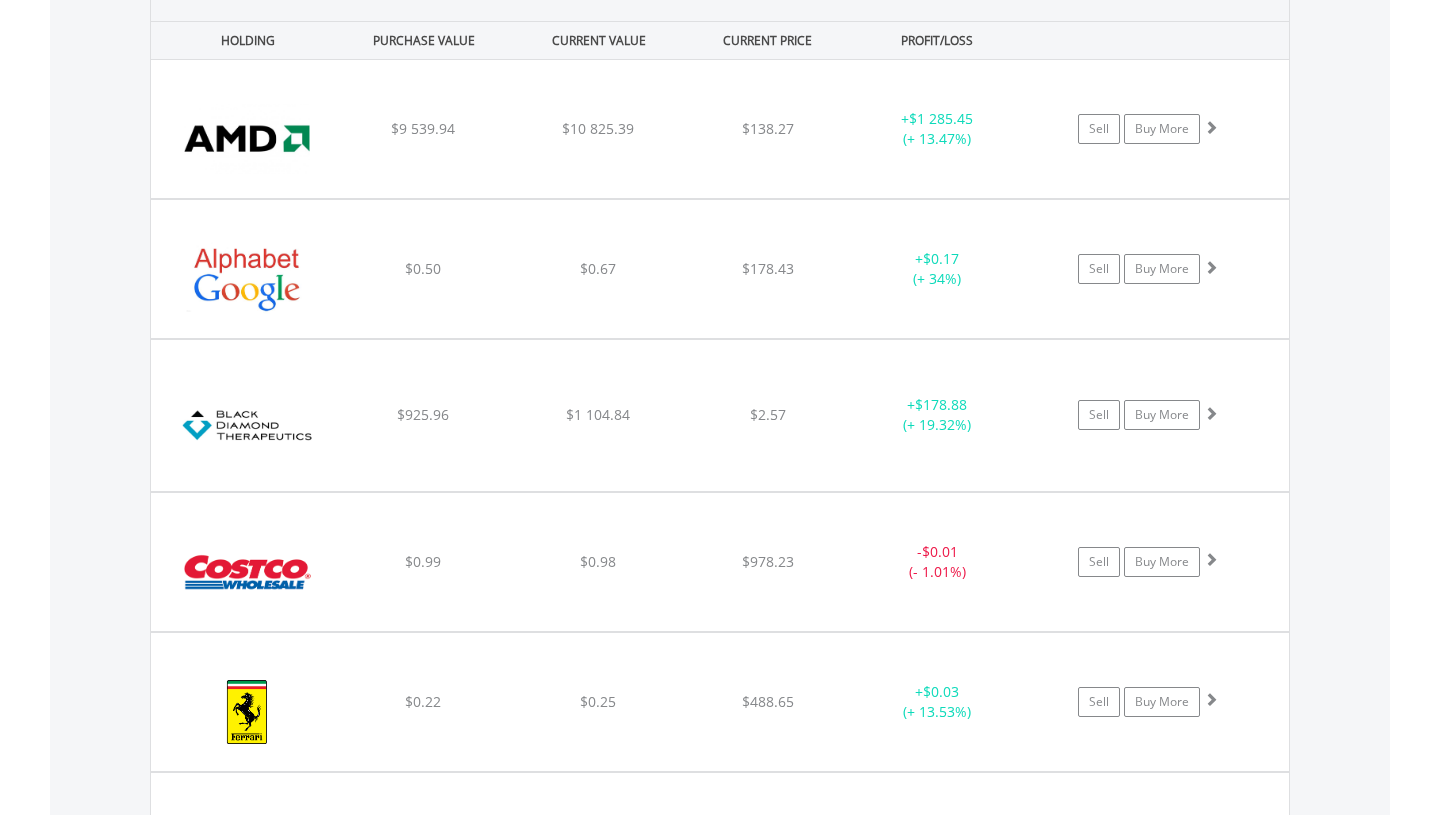scroll, scrollTop: 1515, scrollLeft: 0, axis: vertical 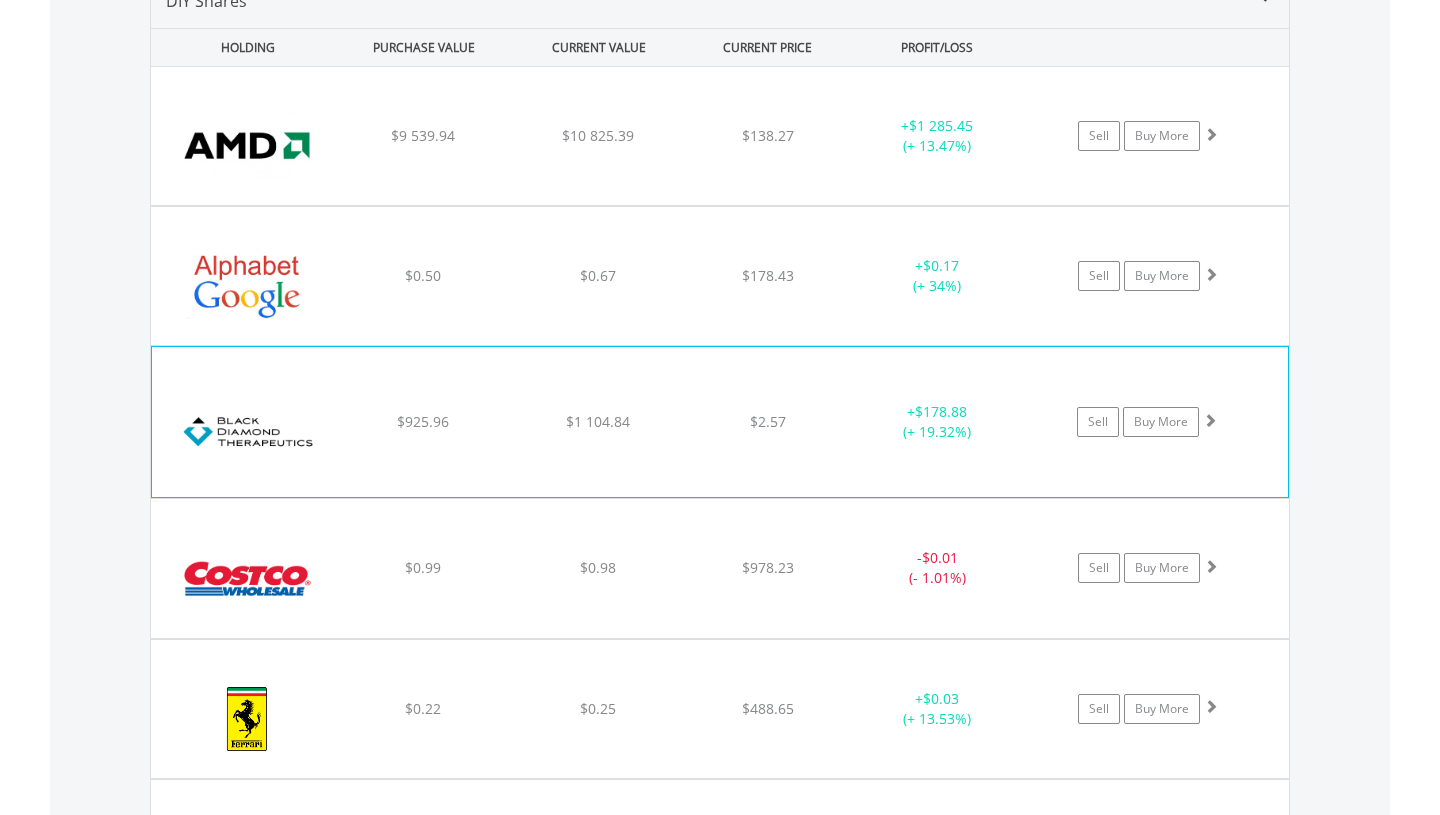 click on "﻿
Black Diamond Therapeutics Inc
$925.96
$1 104.84
$2.57
+  $178.88 (+ 19.32%)
Sell
Buy More" at bounding box center (720, 136) 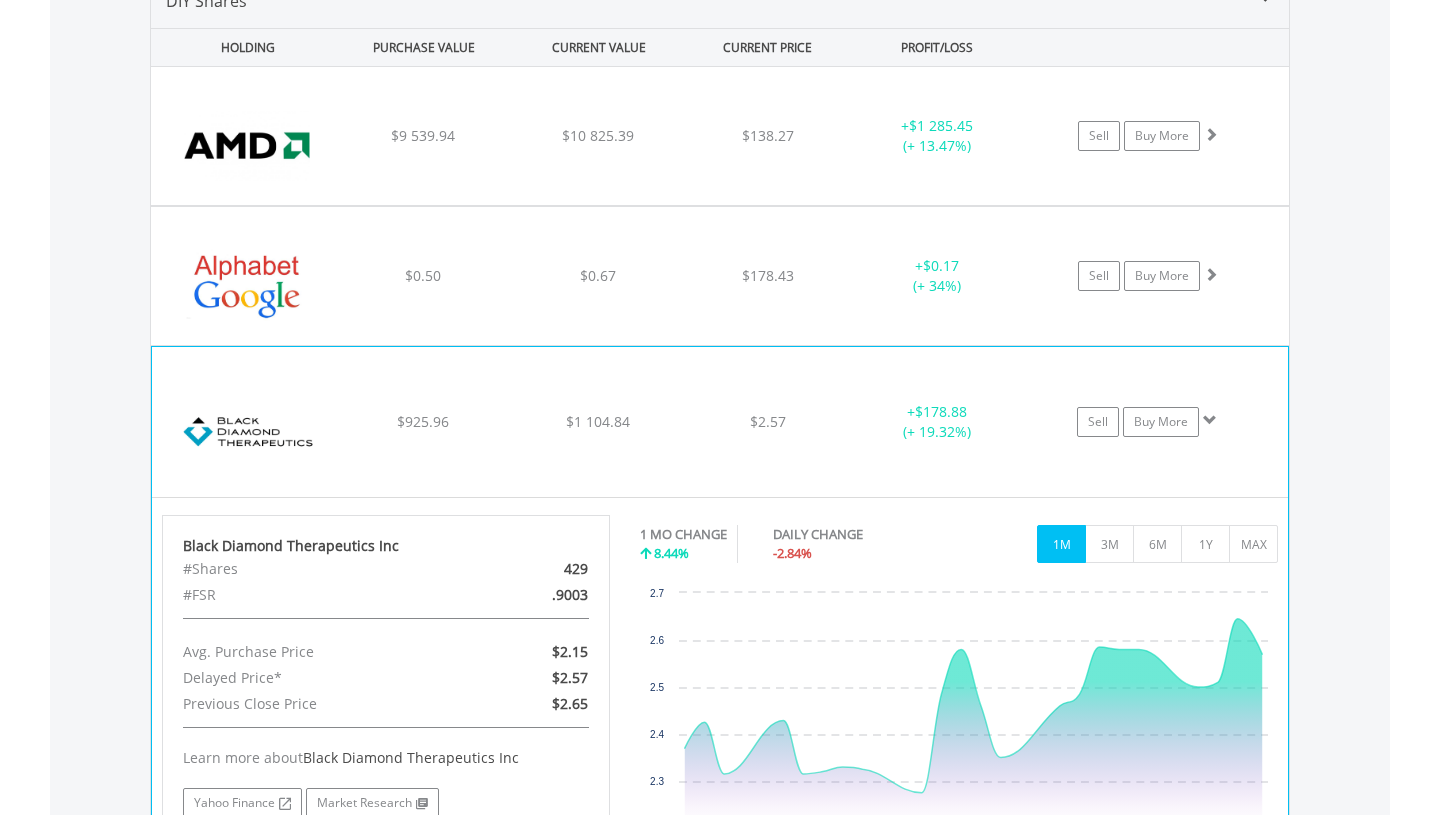 click on "﻿
Black Diamond Therapeutics Inc
$925.96
$1 104.84
$2.57
+  $178.88 (+ 19.32%)
Sell
Buy More" at bounding box center (720, 136) 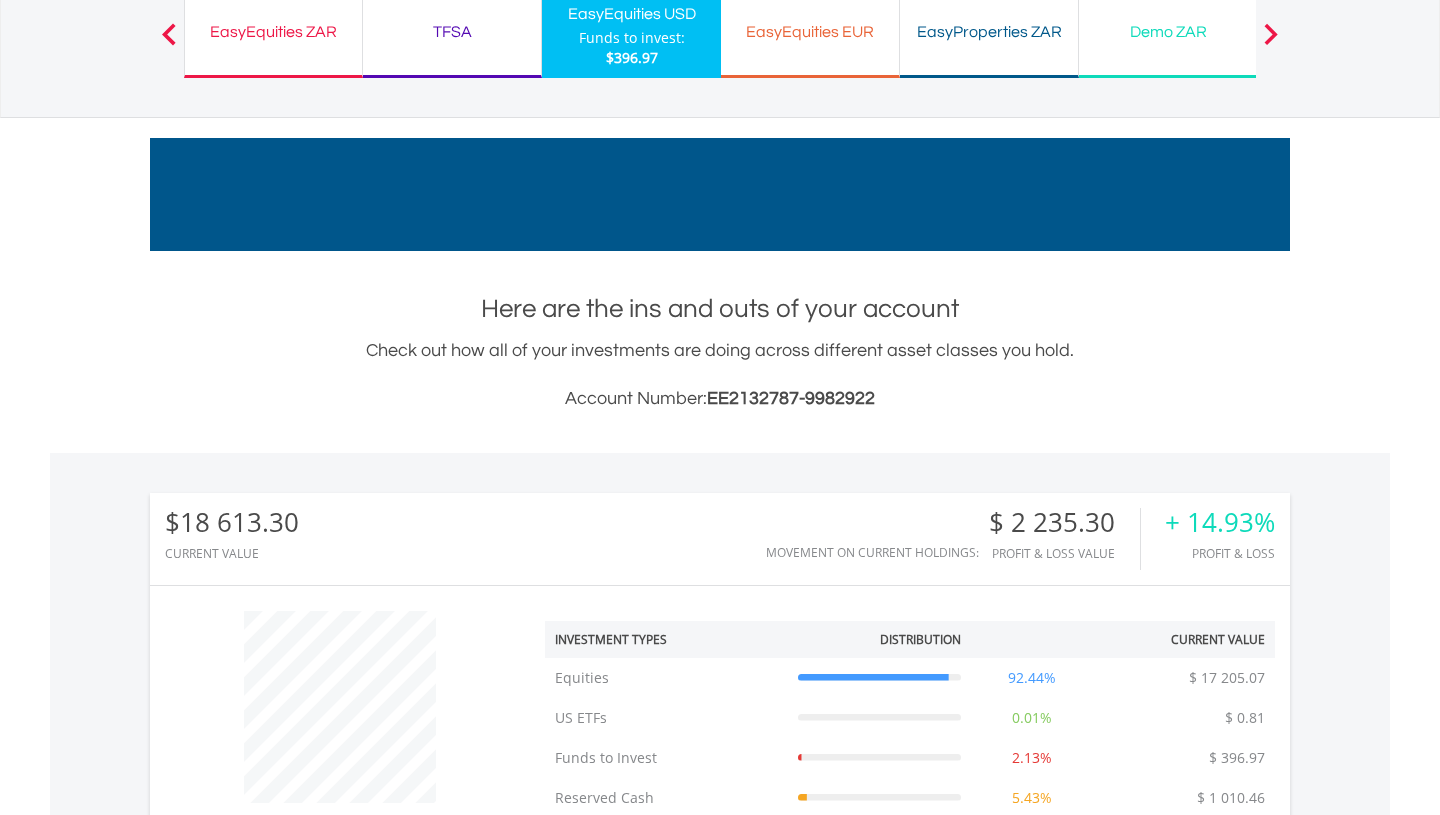 scroll, scrollTop: 0, scrollLeft: 0, axis: both 